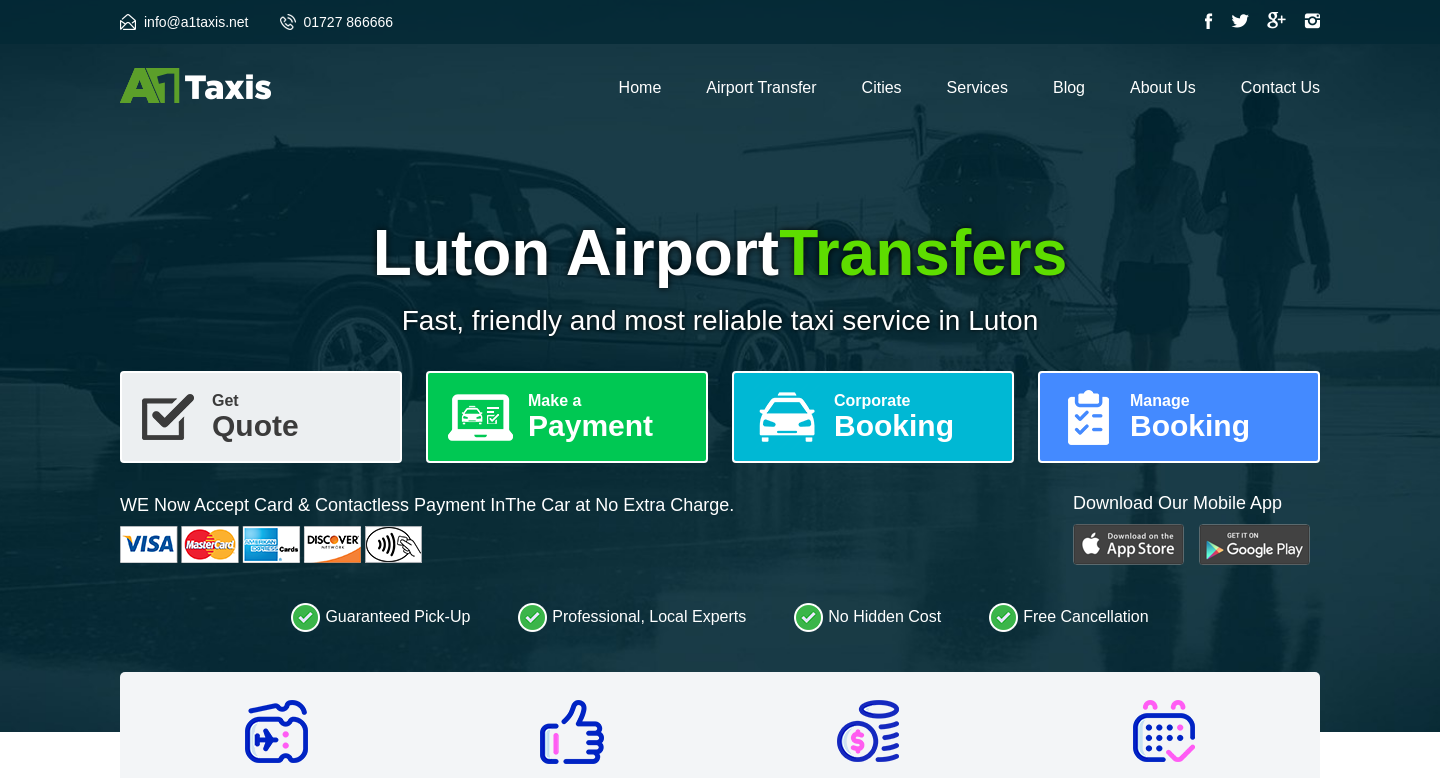 scroll, scrollTop: 0, scrollLeft: 0, axis: both 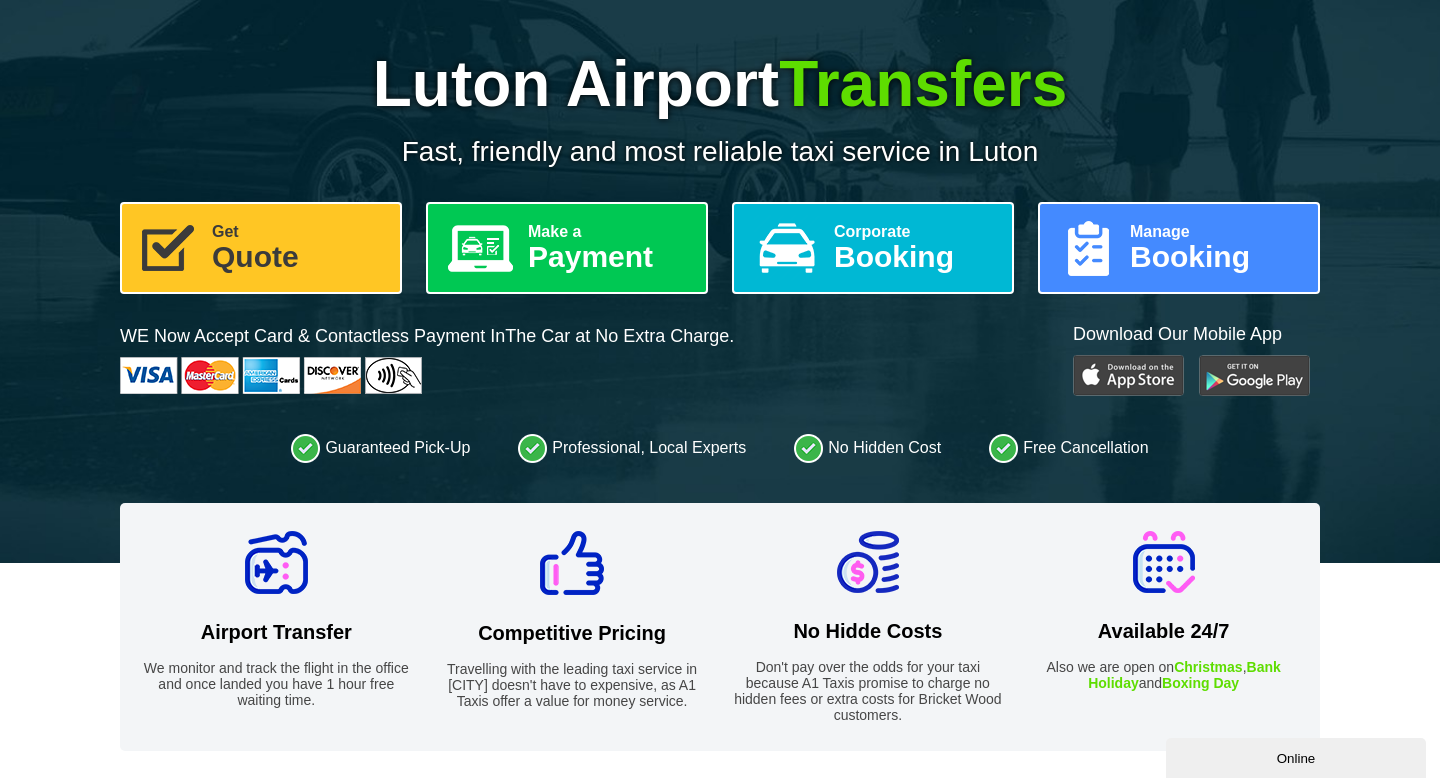 click on "Get  Quote" at bounding box center [261, 248] 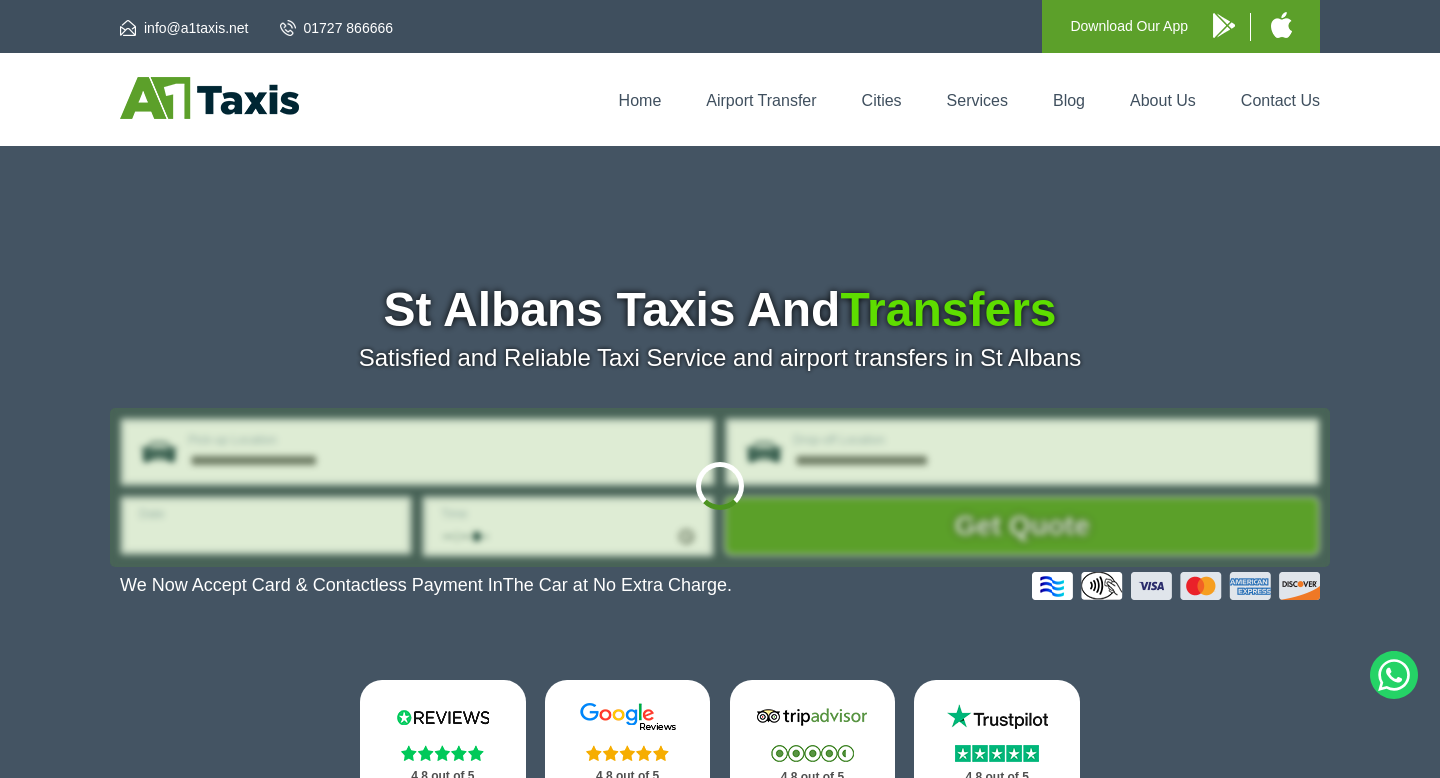 scroll, scrollTop: 0, scrollLeft: 0, axis: both 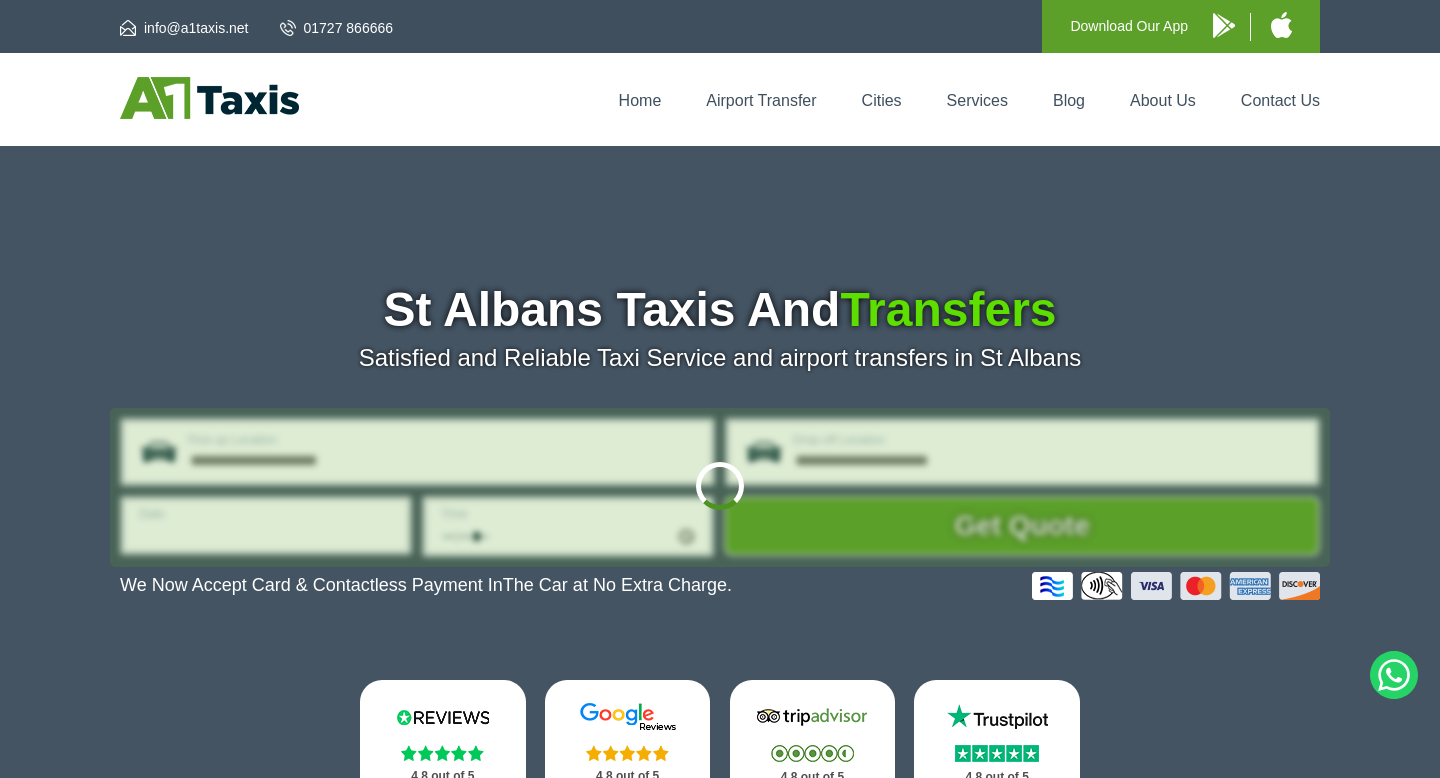 type on "**********" 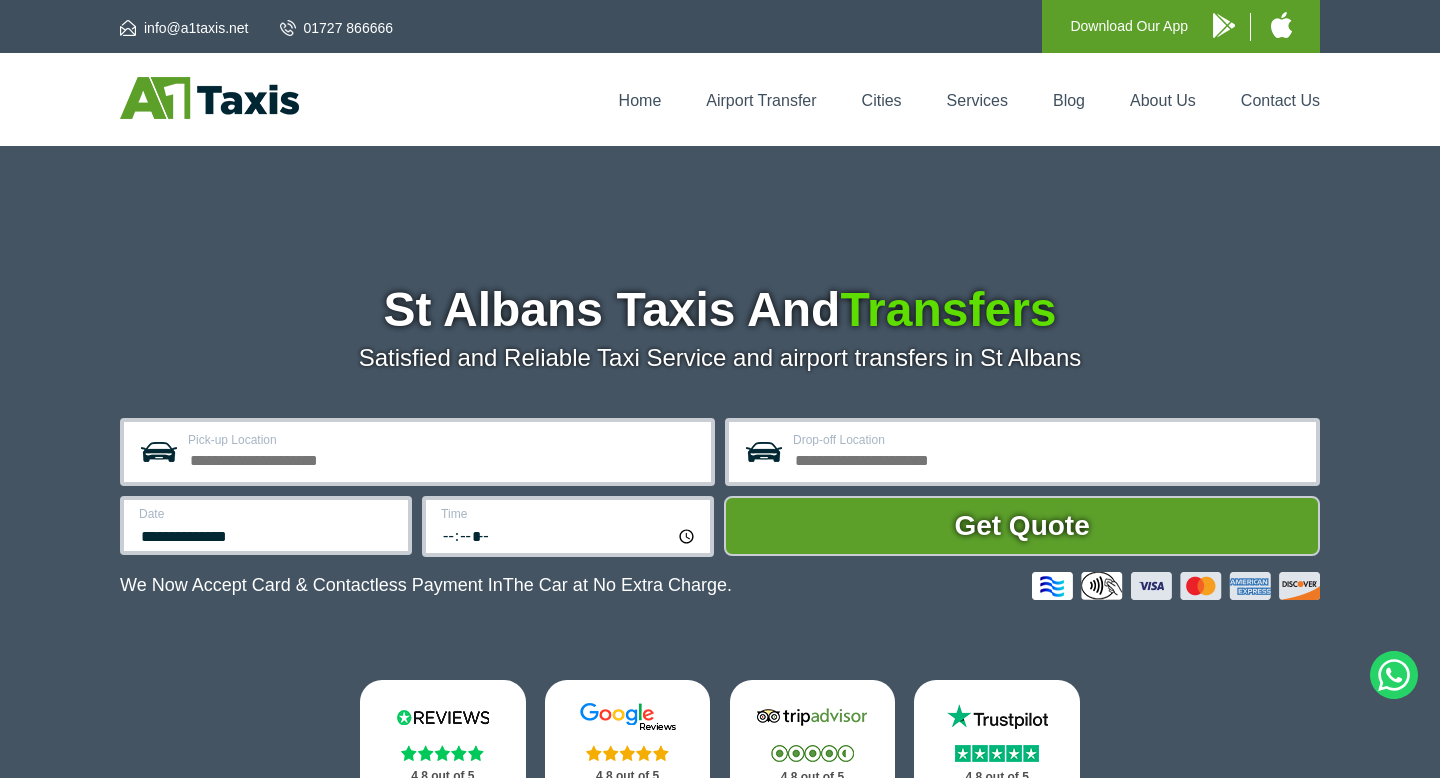 click on "Pick-up Location" at bounding box center [443, 458] 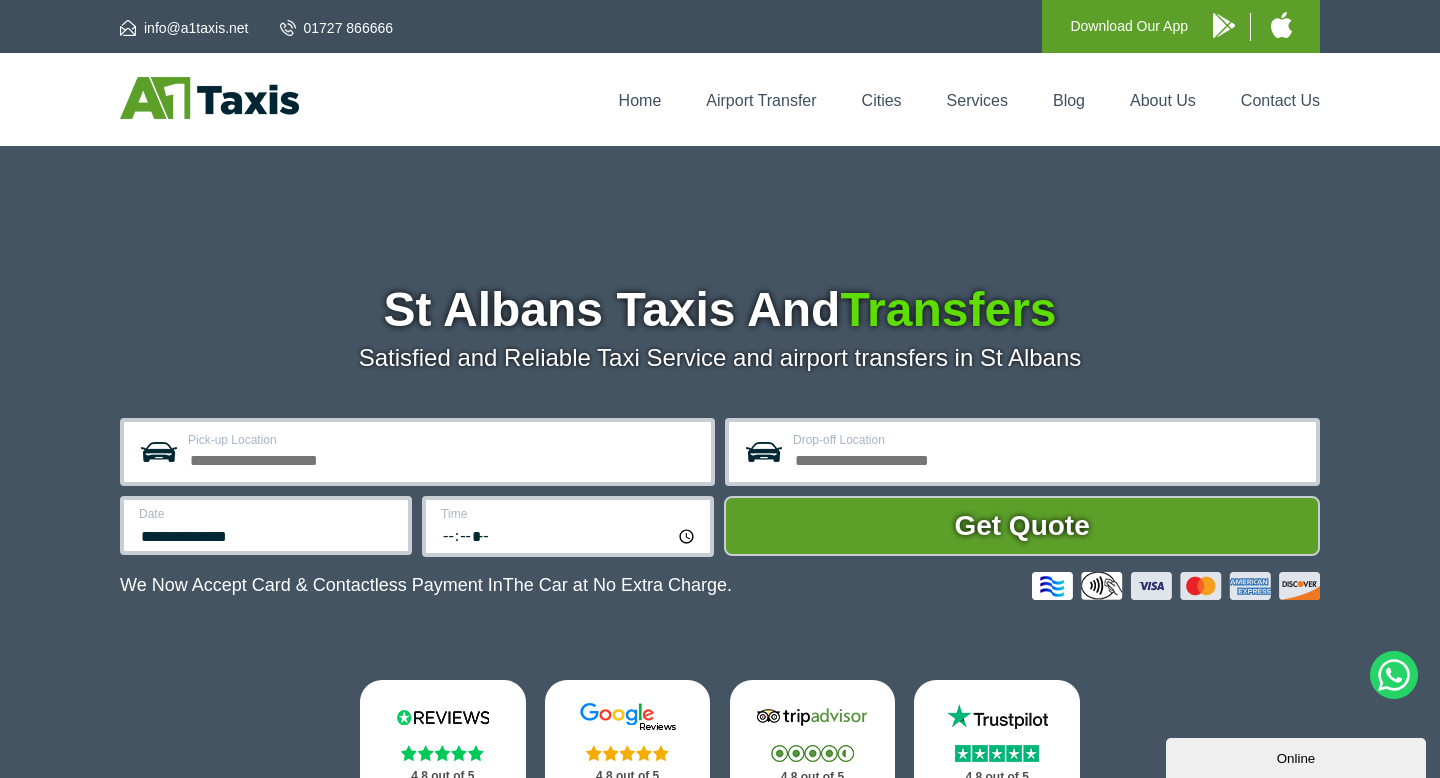 scroll, scrollTop: 0, scrollLeft: 0, axis: both 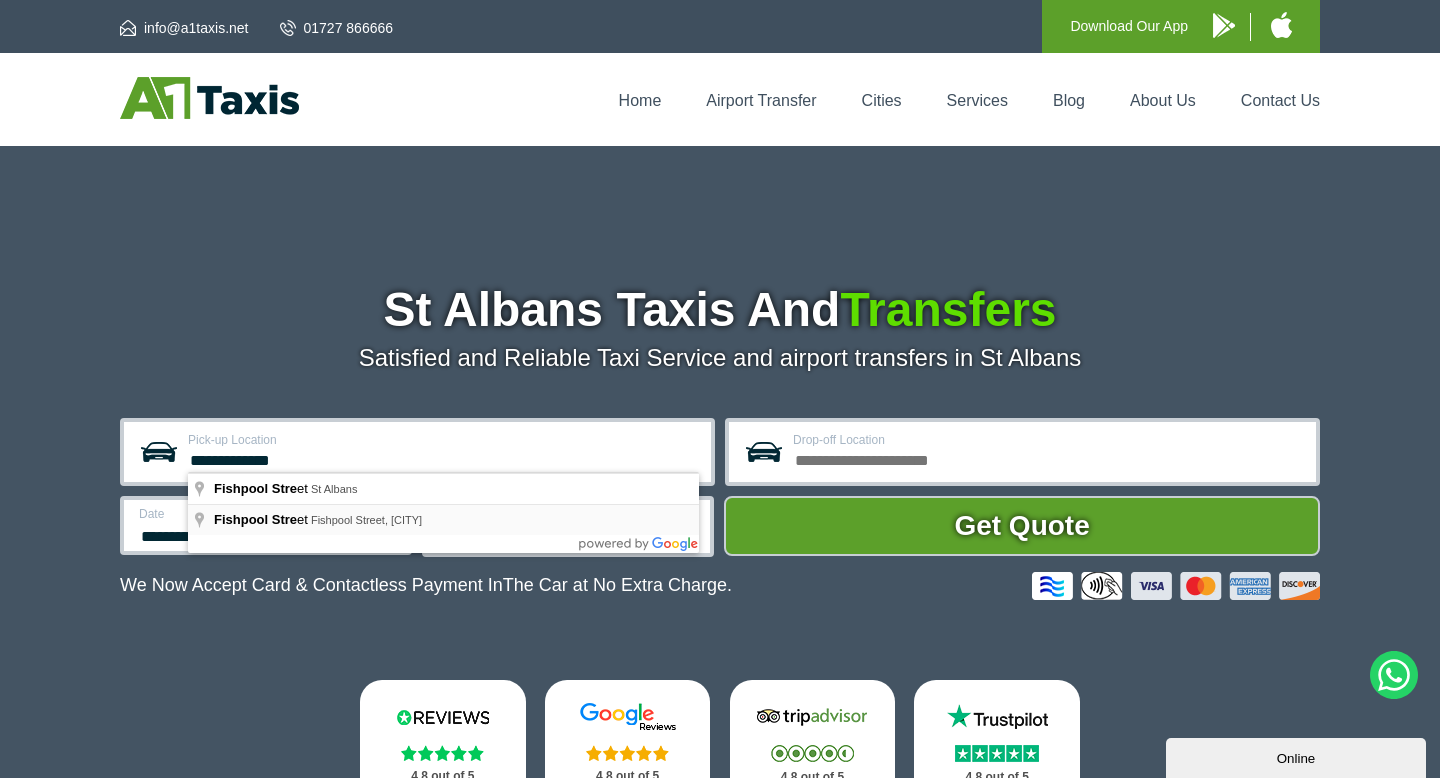 type on "**********" 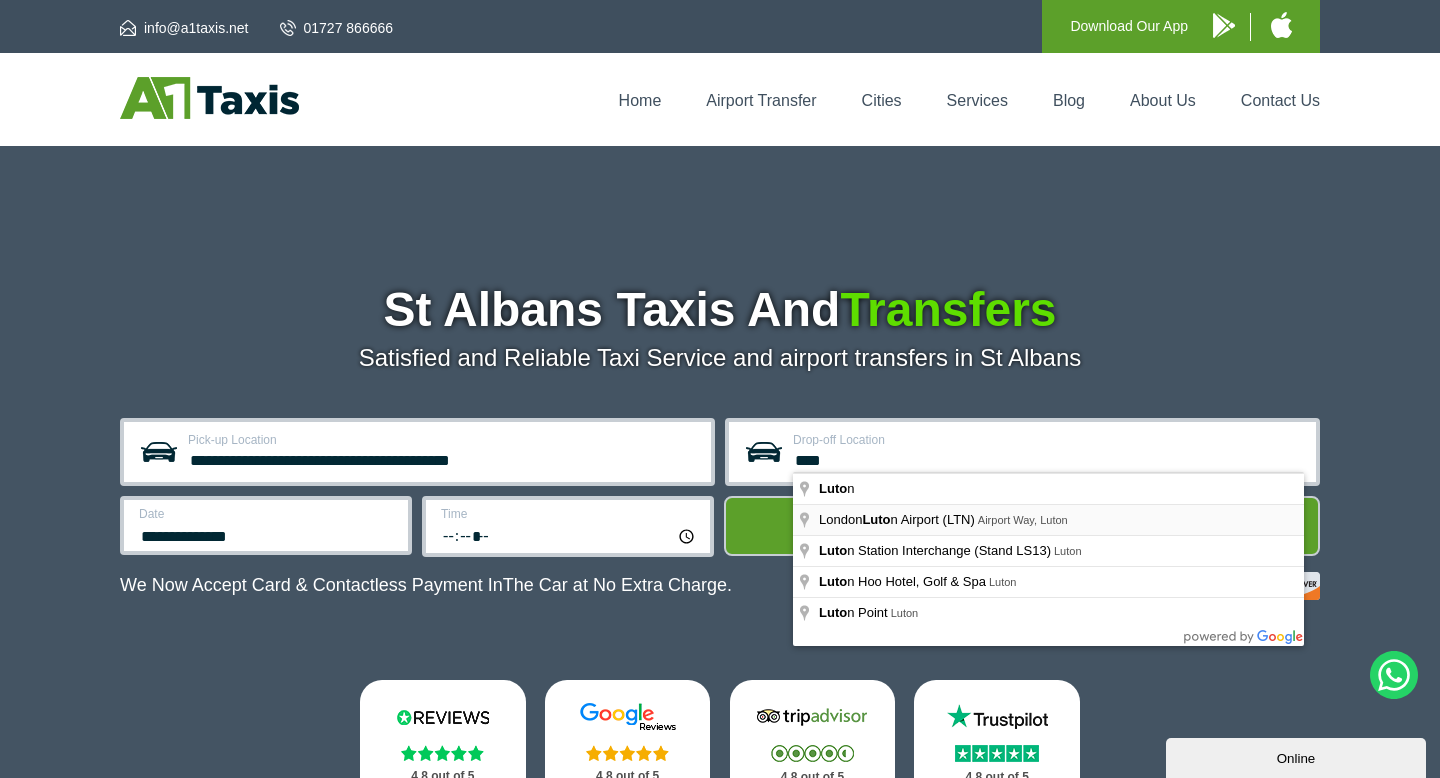 type on "**********" 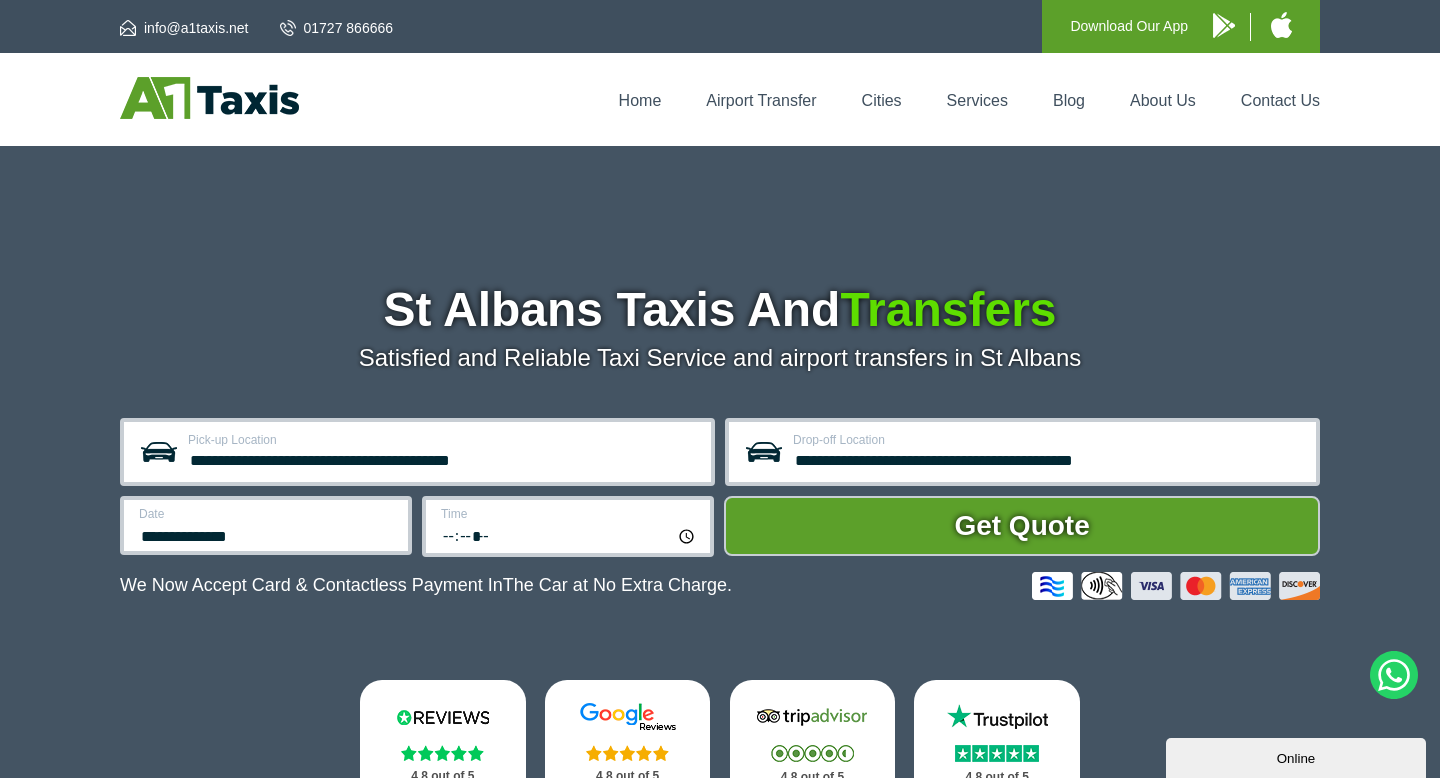 click on "**********" at bounding box center [266, 525] 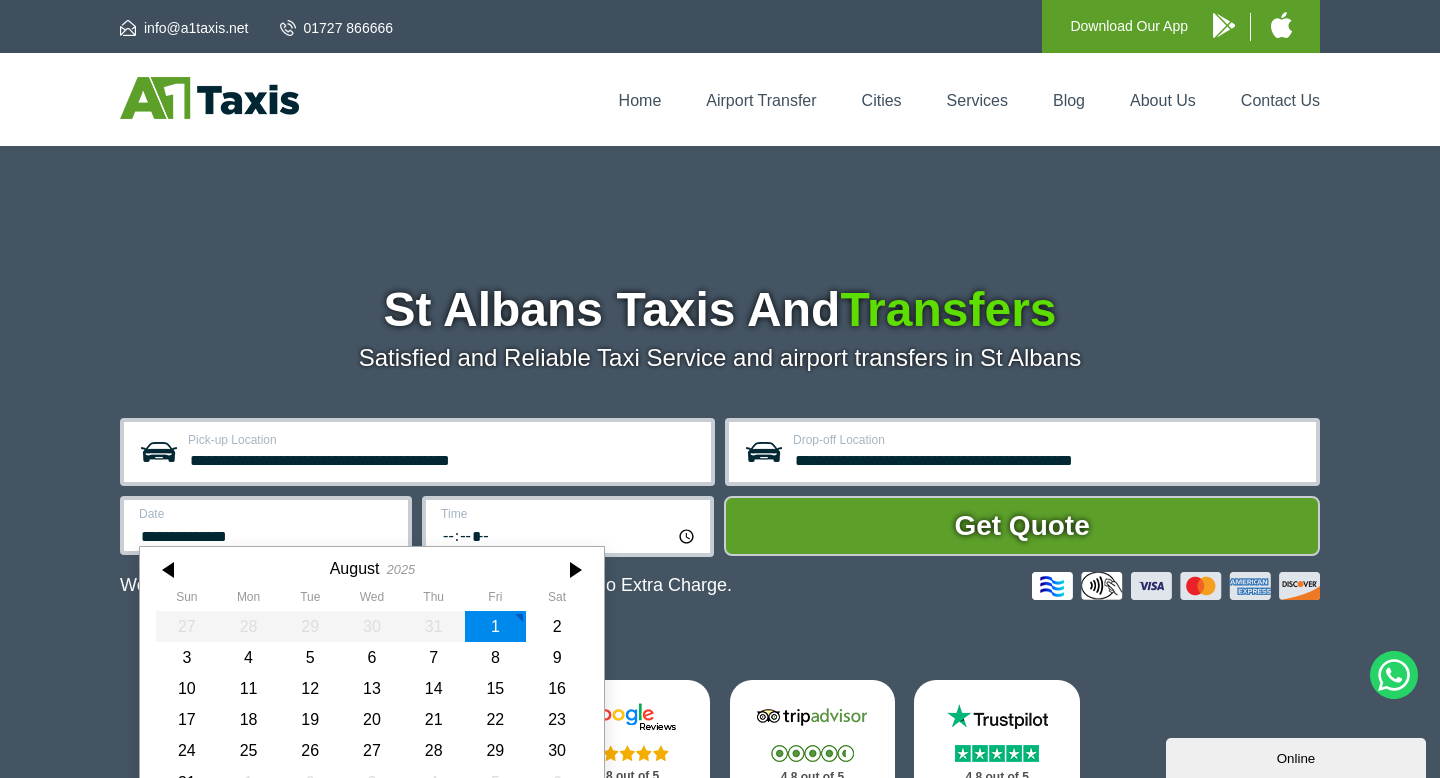 scroll, scrollTop: 56, scrollLeft: 0, axis: vertical 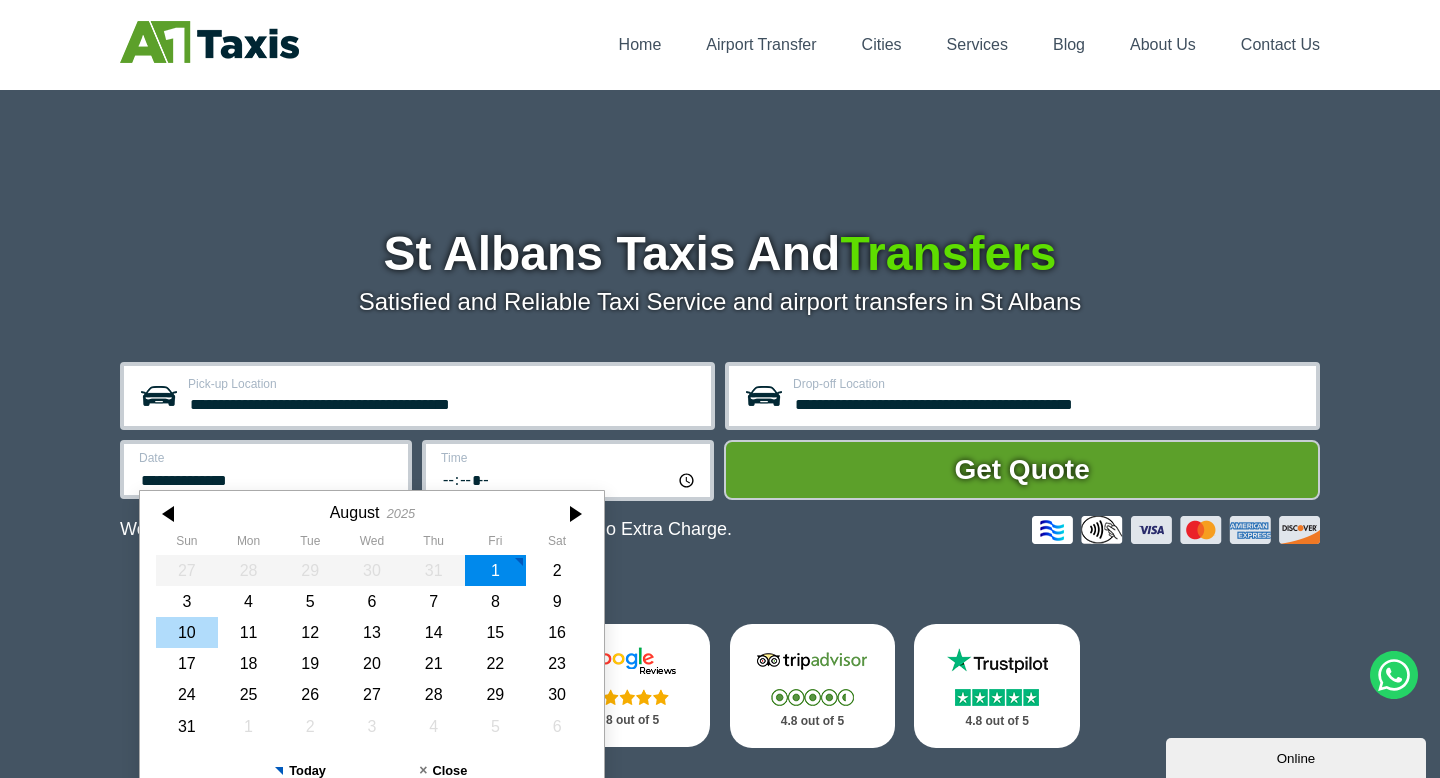 click on "10" at bounding box center (187, 632) 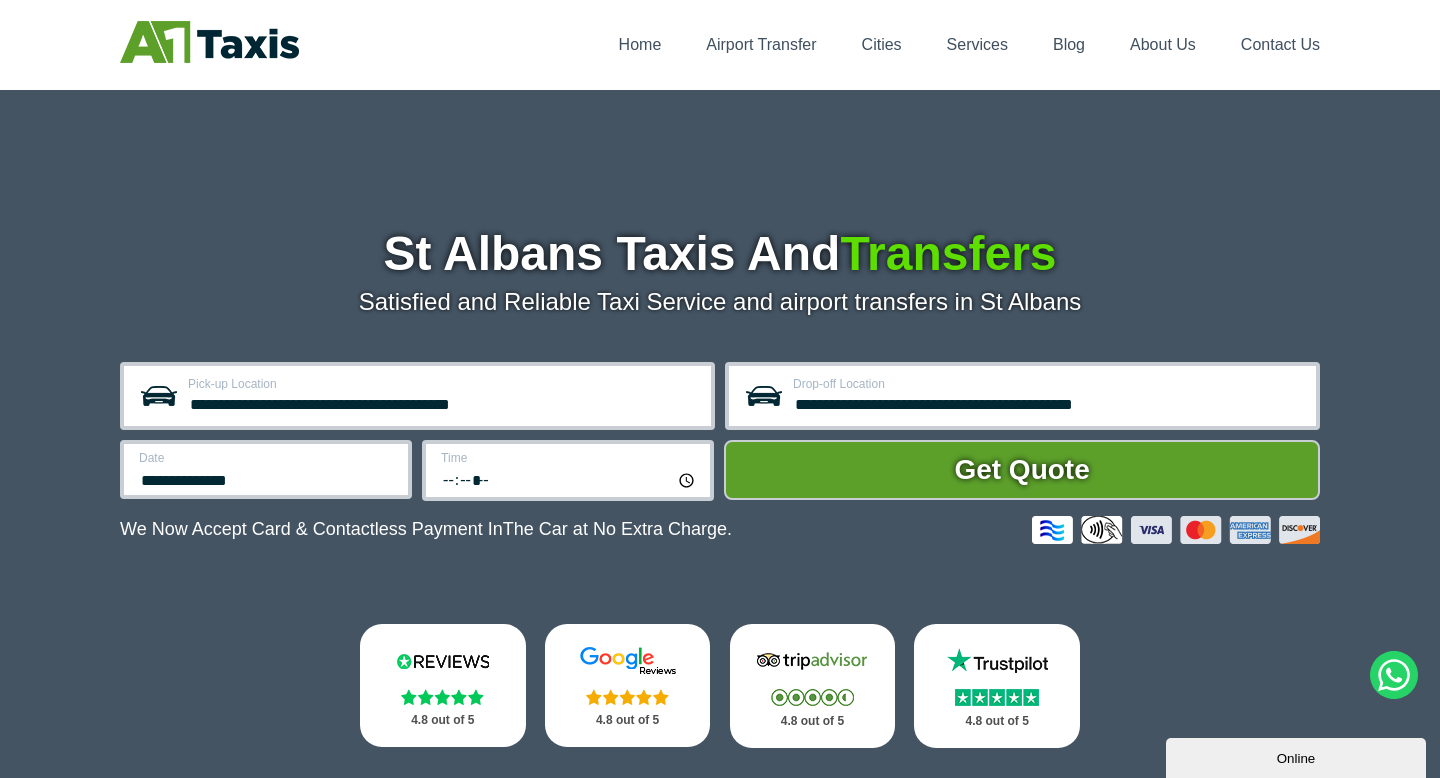 click on "*****" at bounding box center [569, 479] 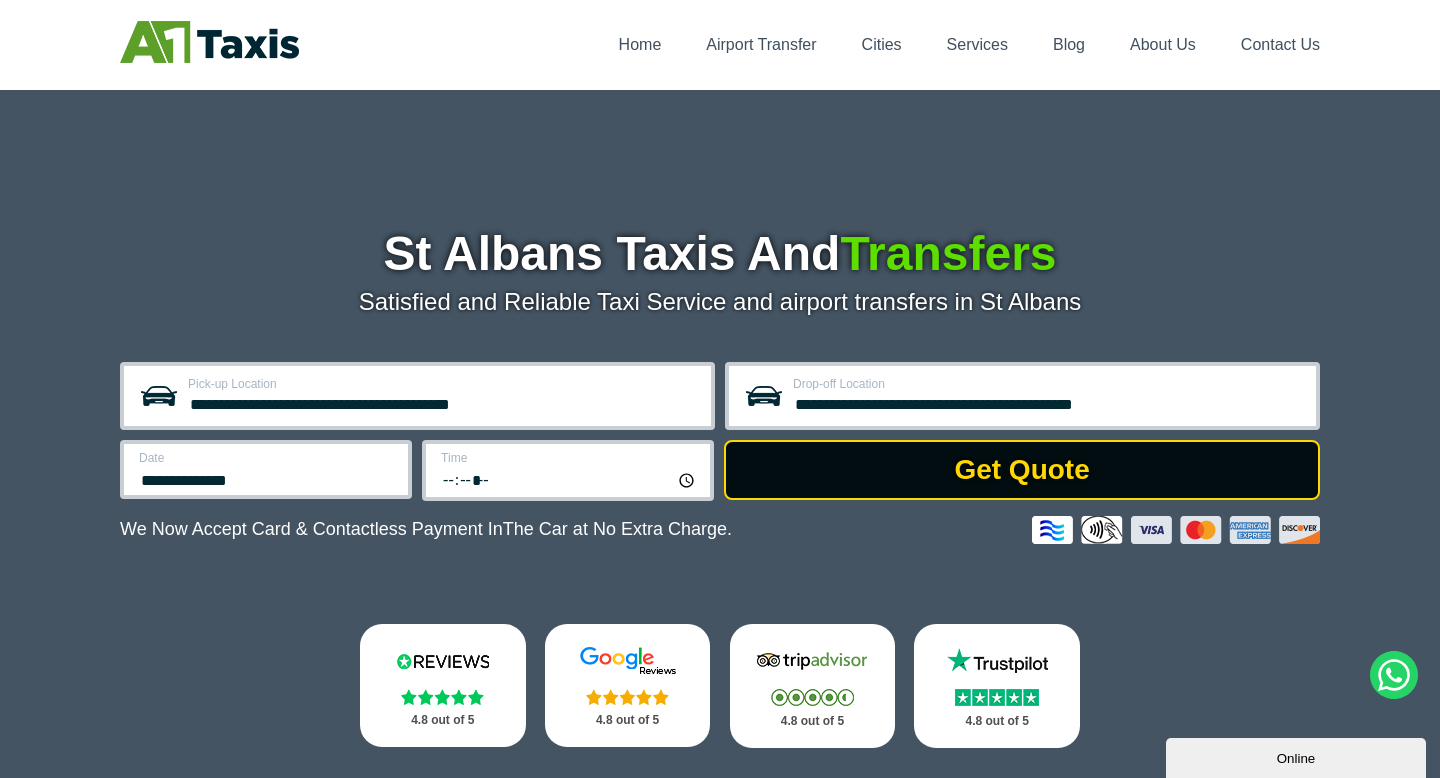 type on "*****" 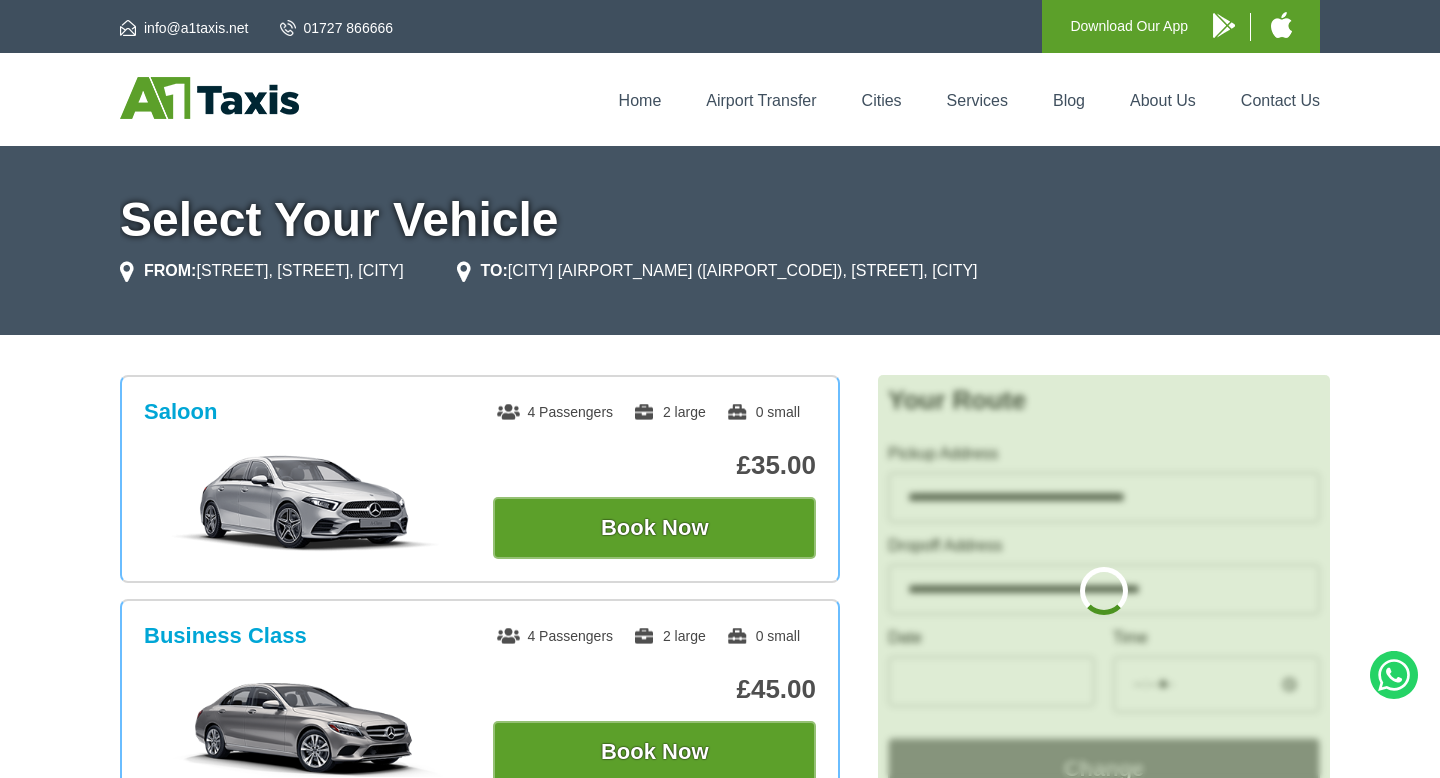 scroll, scrollTop: 0, scrollLeft: 0, axis: both 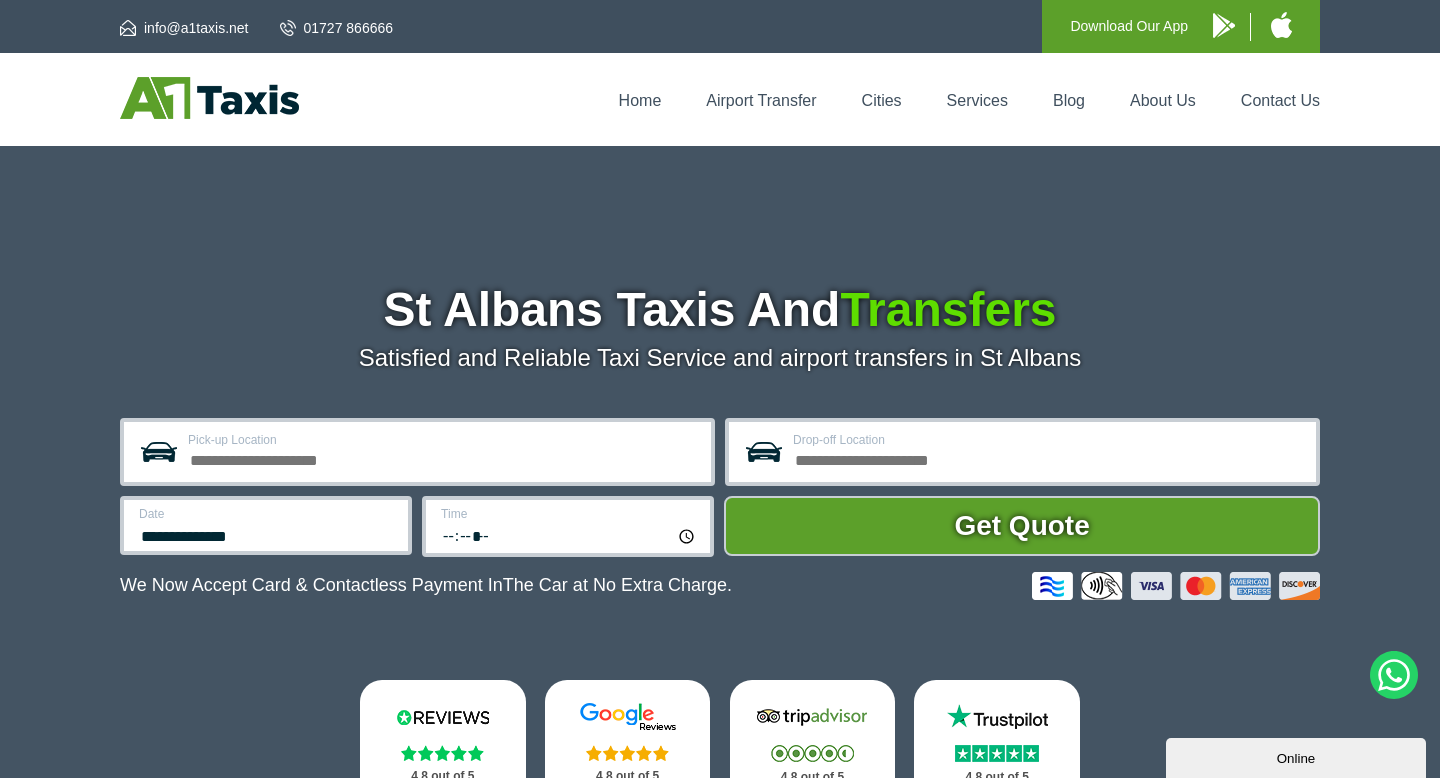 click on "Pick-up Location" at bounding box center (443, 458) 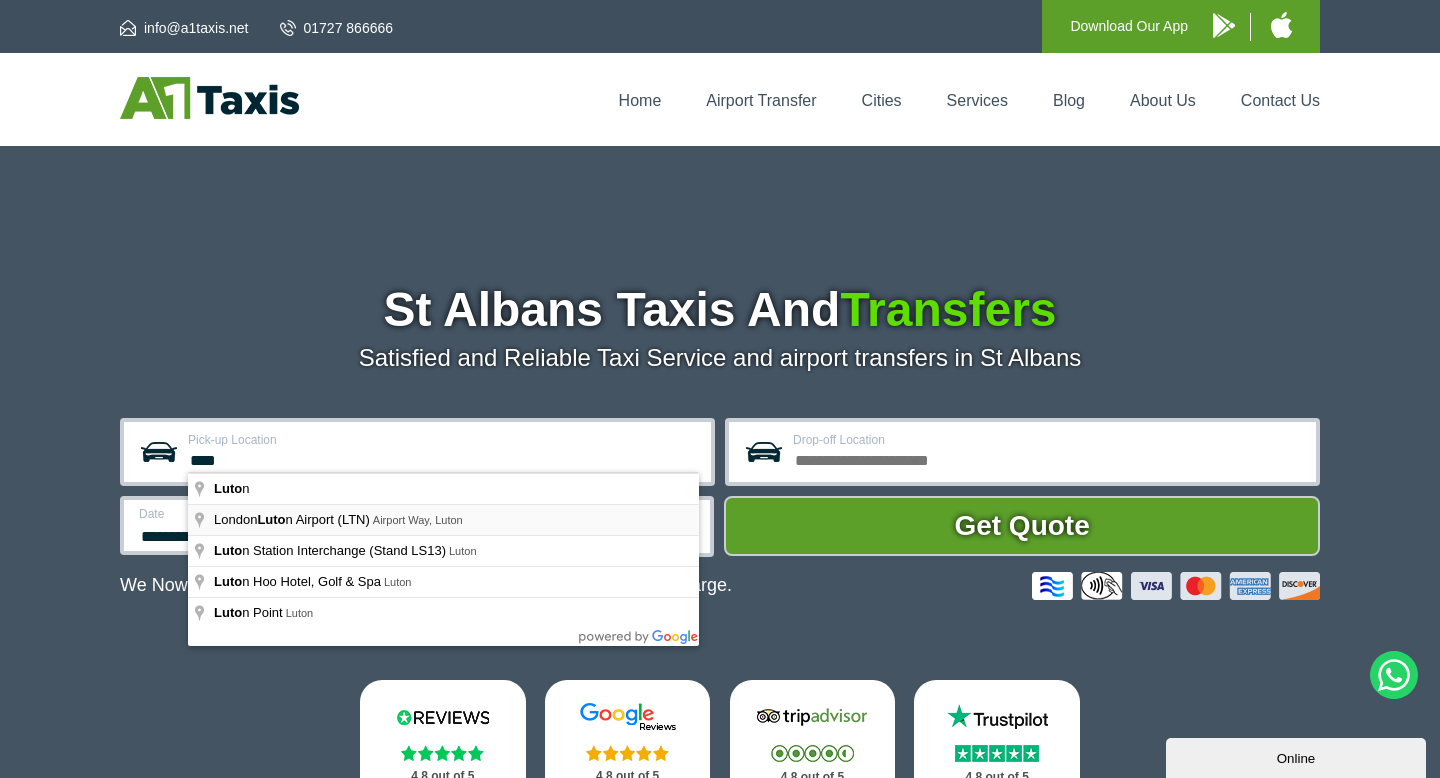 type on "**********" 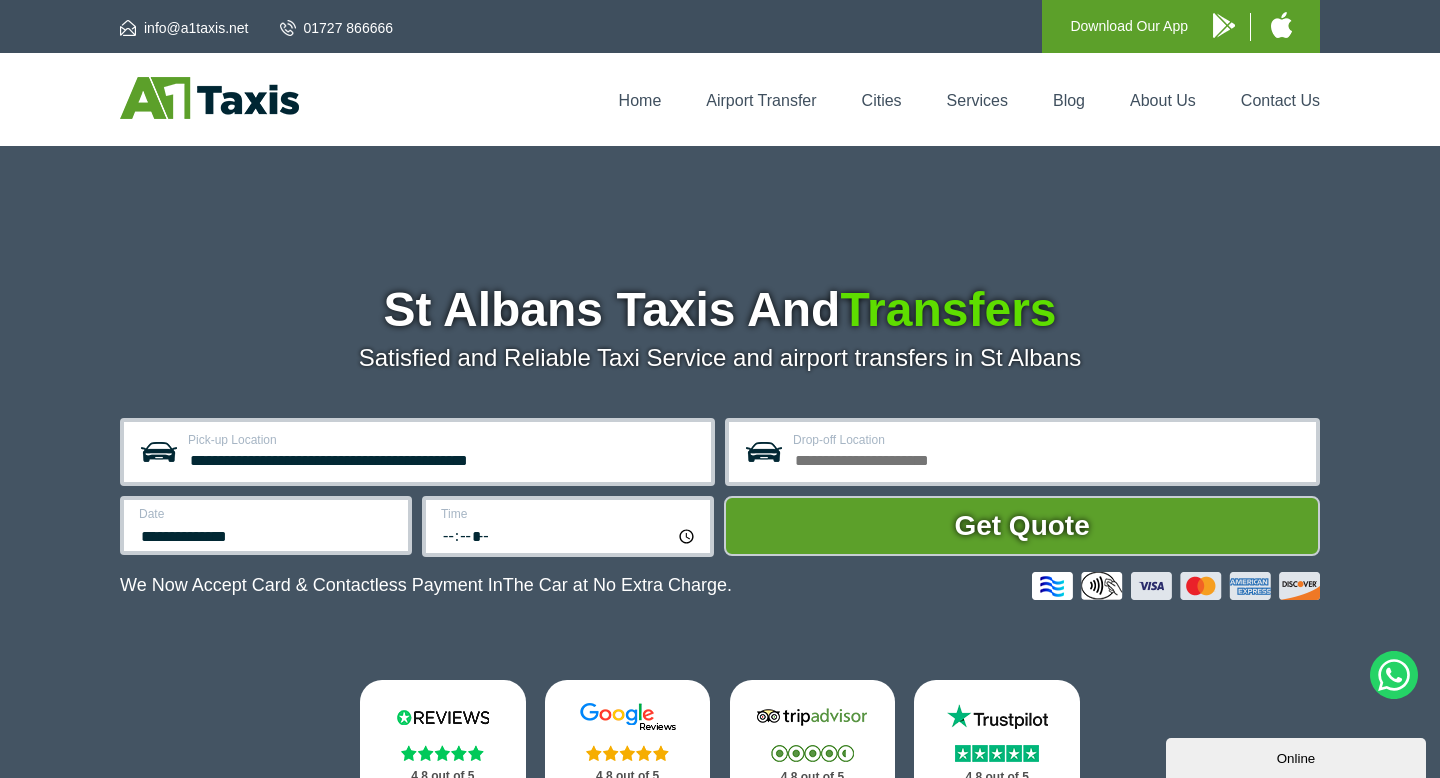 click on "Drop-off Location" at bounding box center (1048, 458) 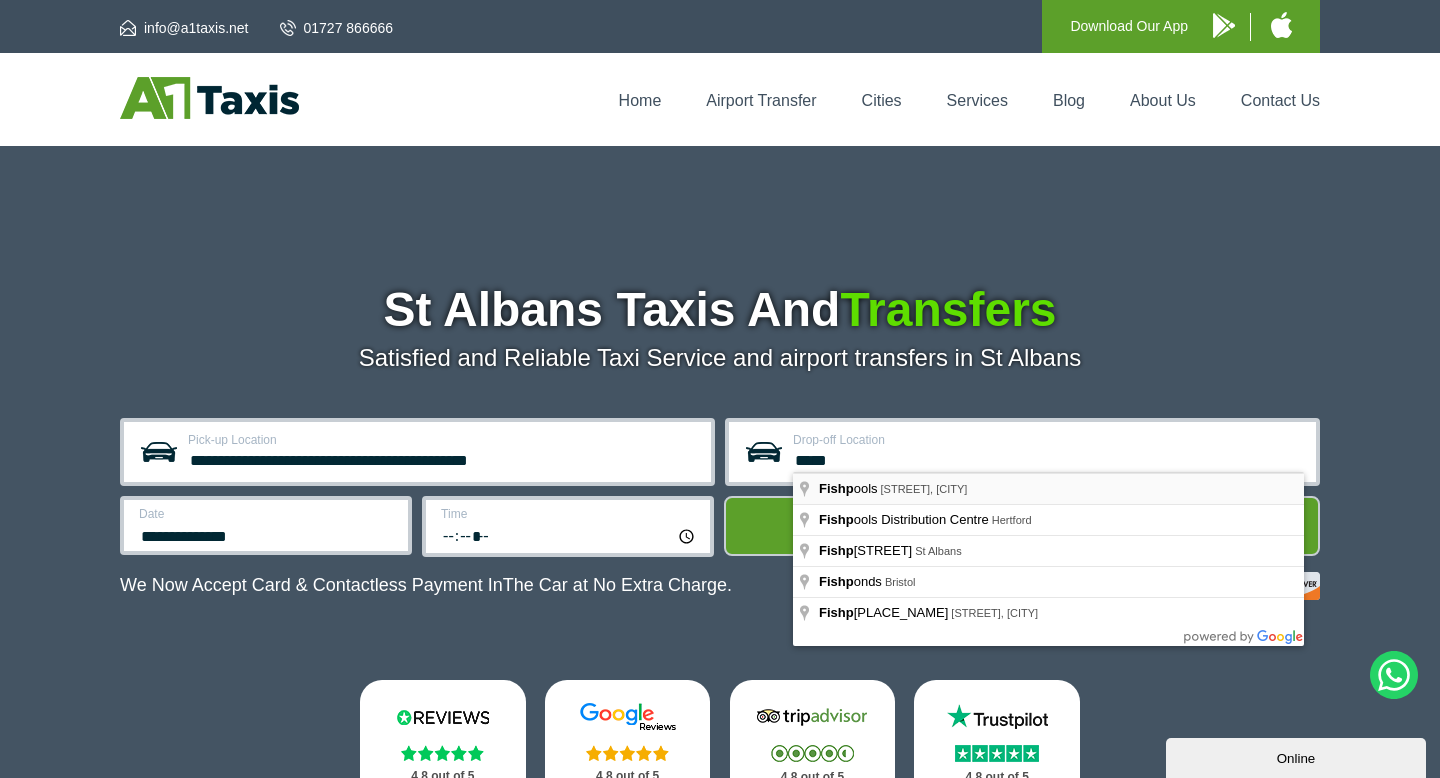 type on "**********" 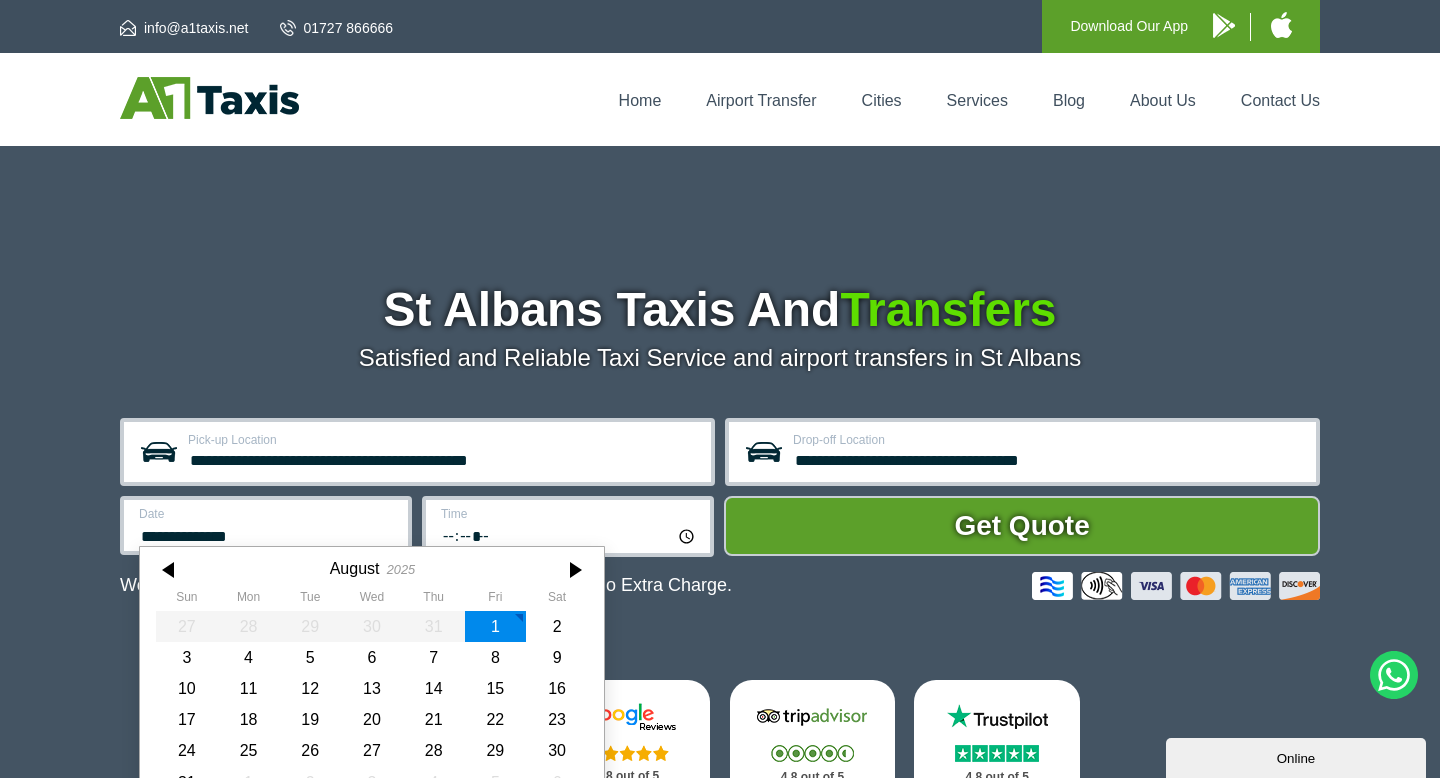 scroll, scrollTop: 56, scrollLeft: 0, axis: vertical 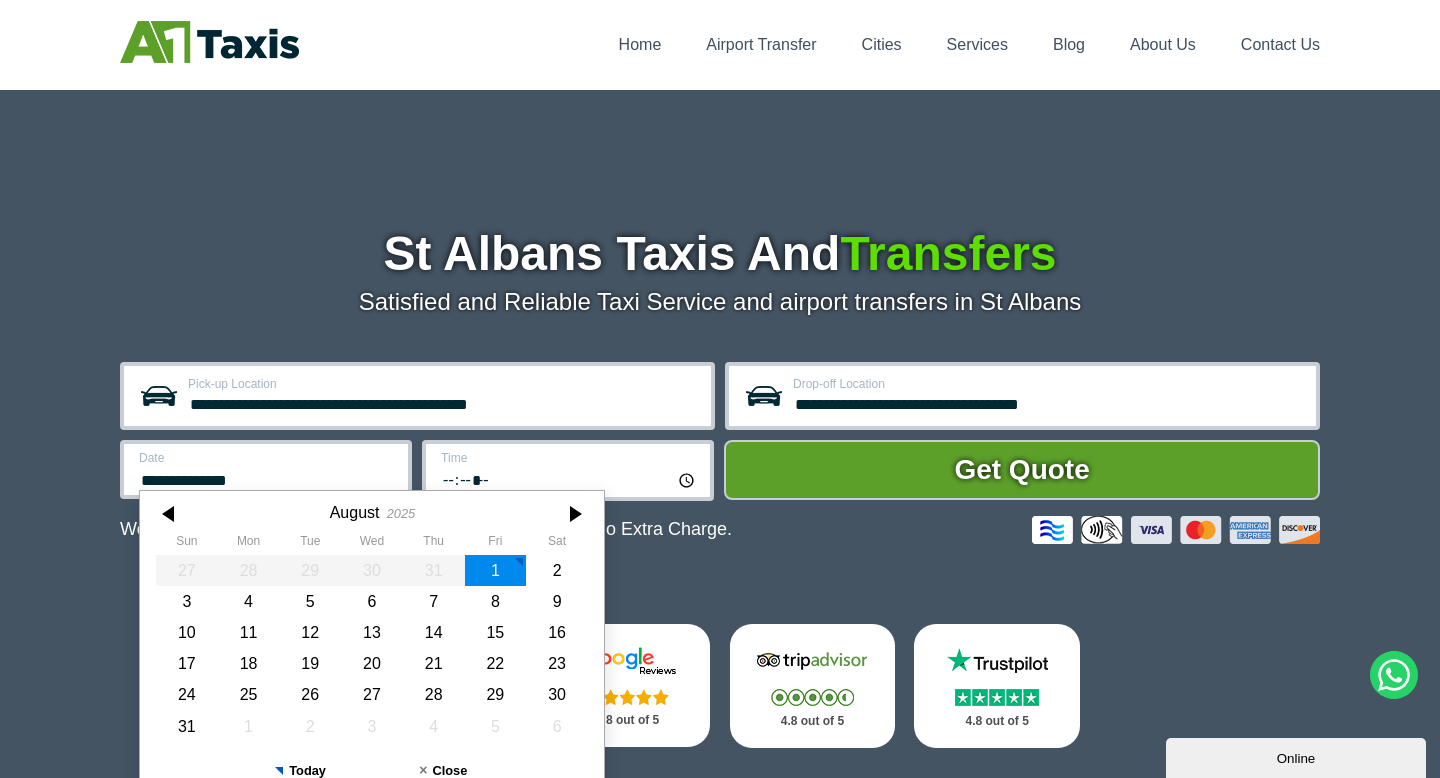 click on "**********" at bounding box center (266, 469) 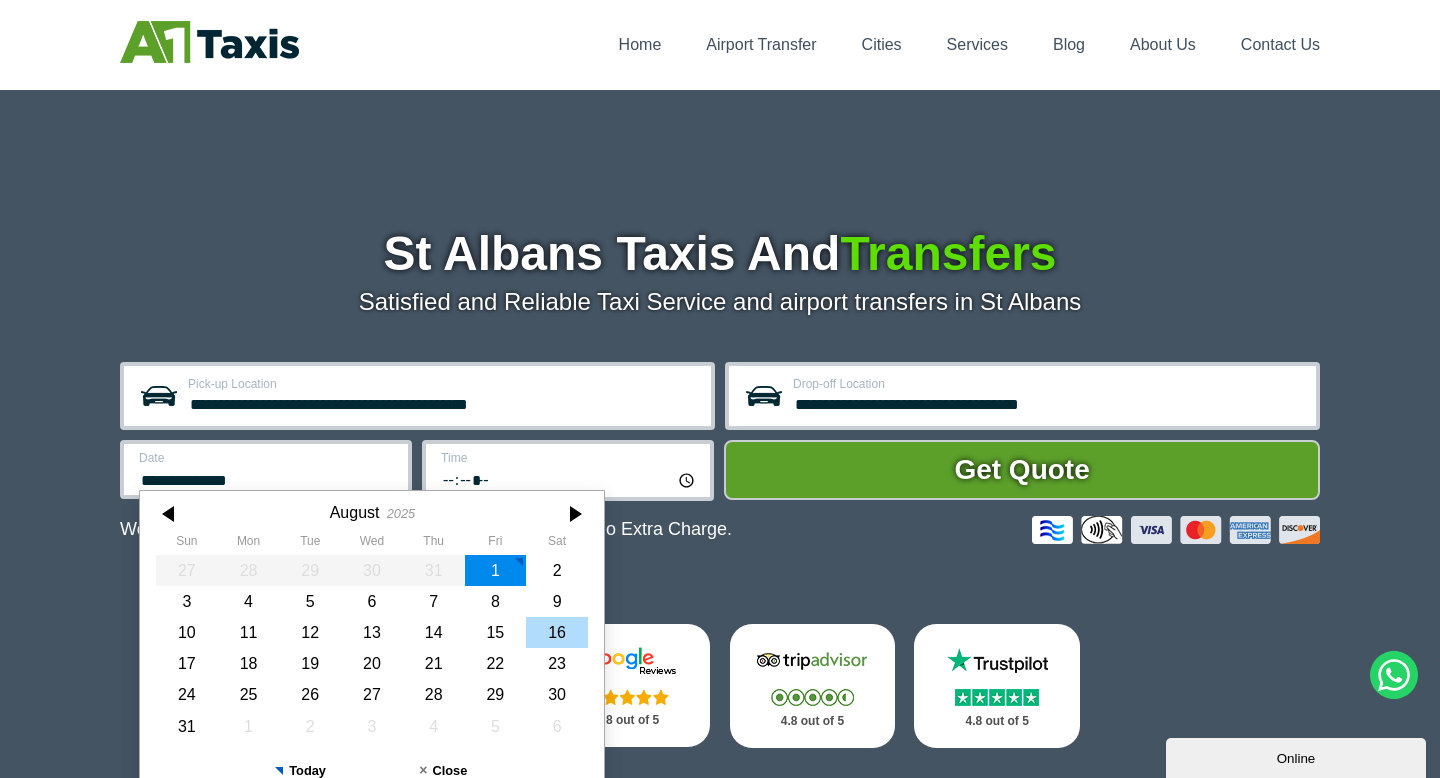 click on "16" at bounding box center [557, 632] 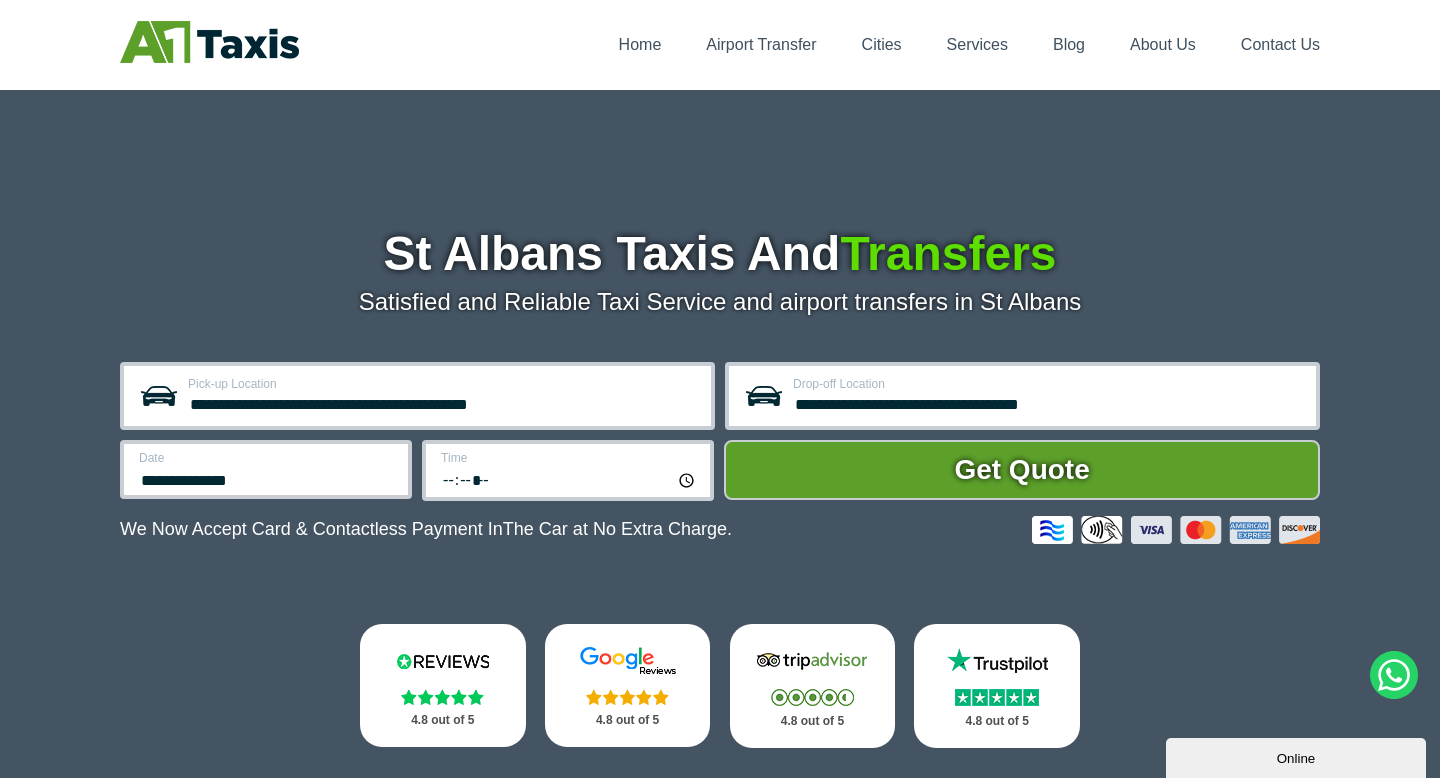 click on "*****" at bounding box center [569, 479] 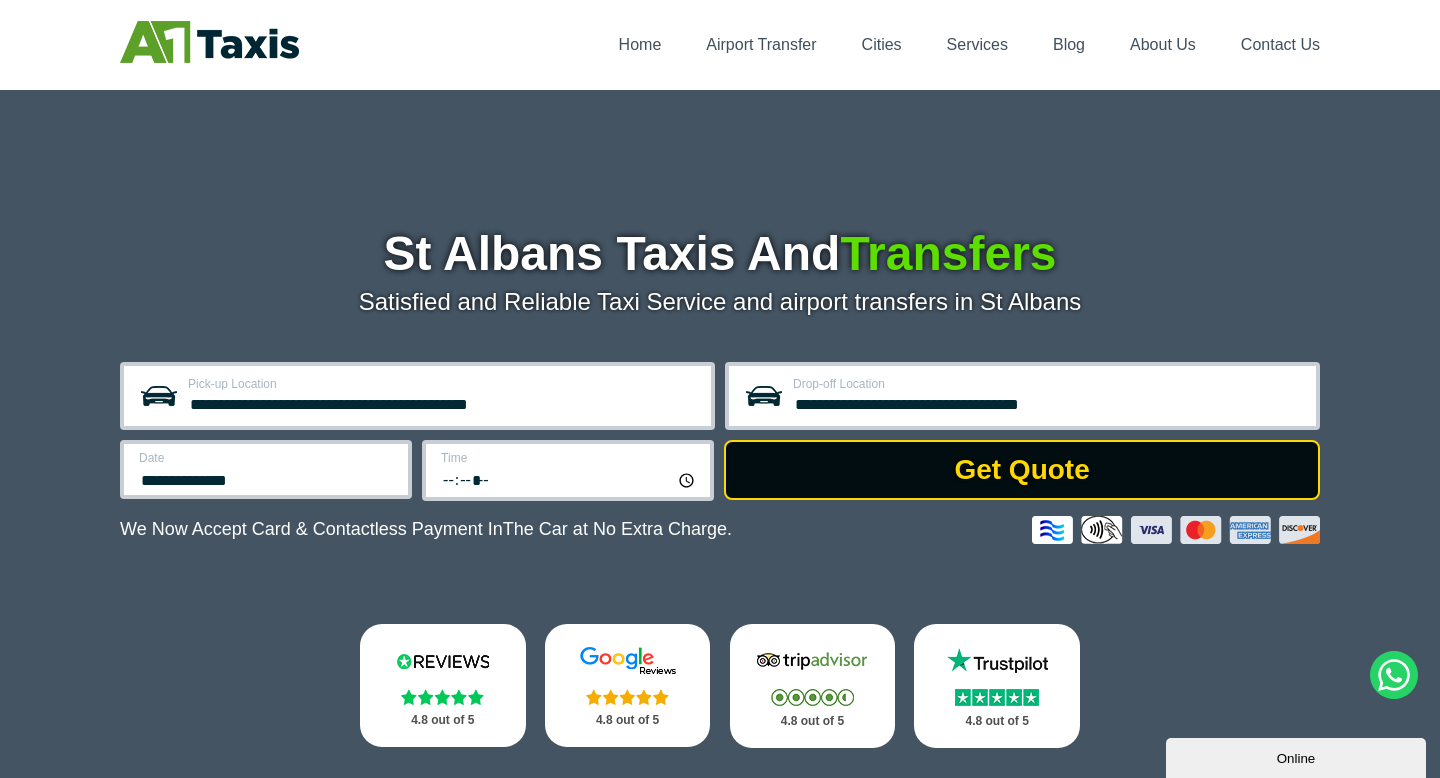 type on "*****" 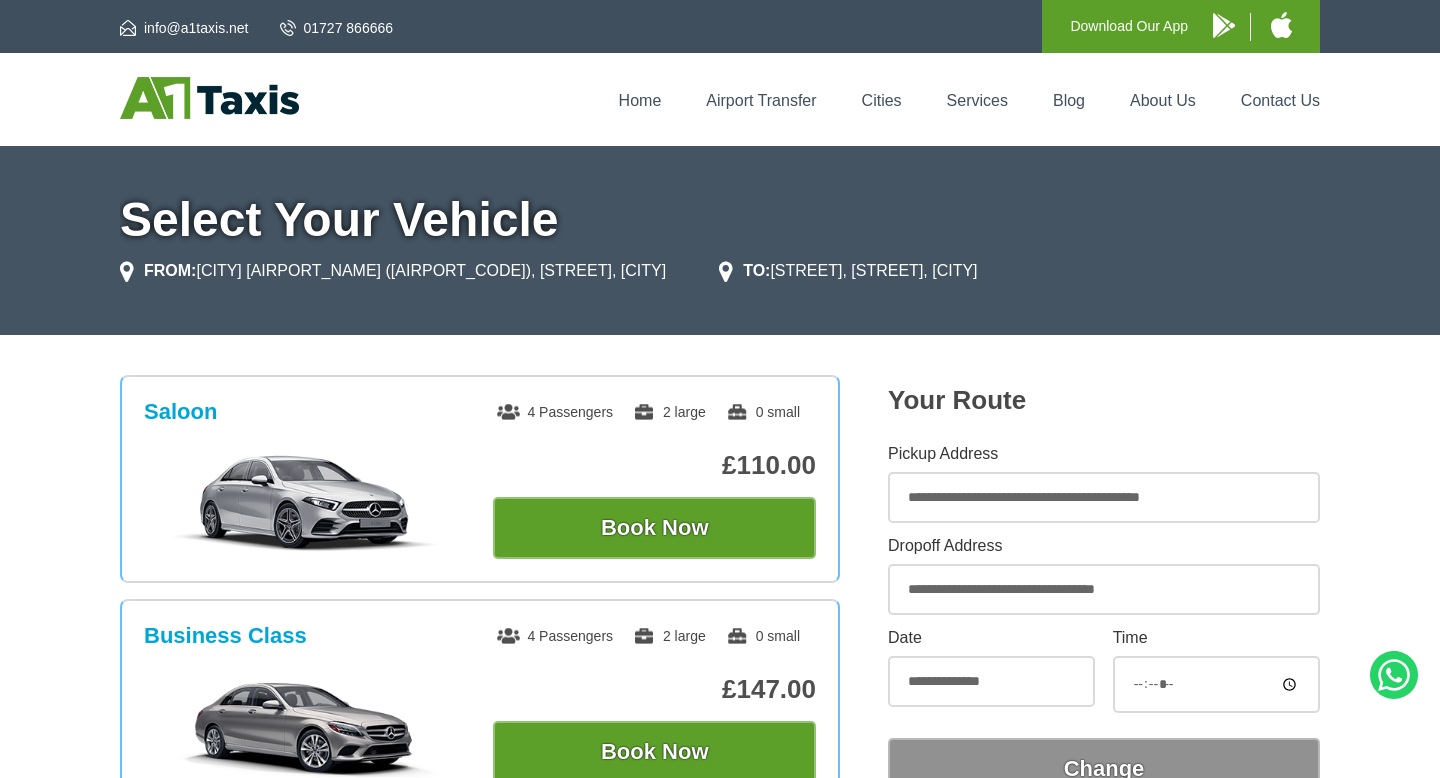 scroll, scrollTop: 0, scrollLeft: 0, axis: both 